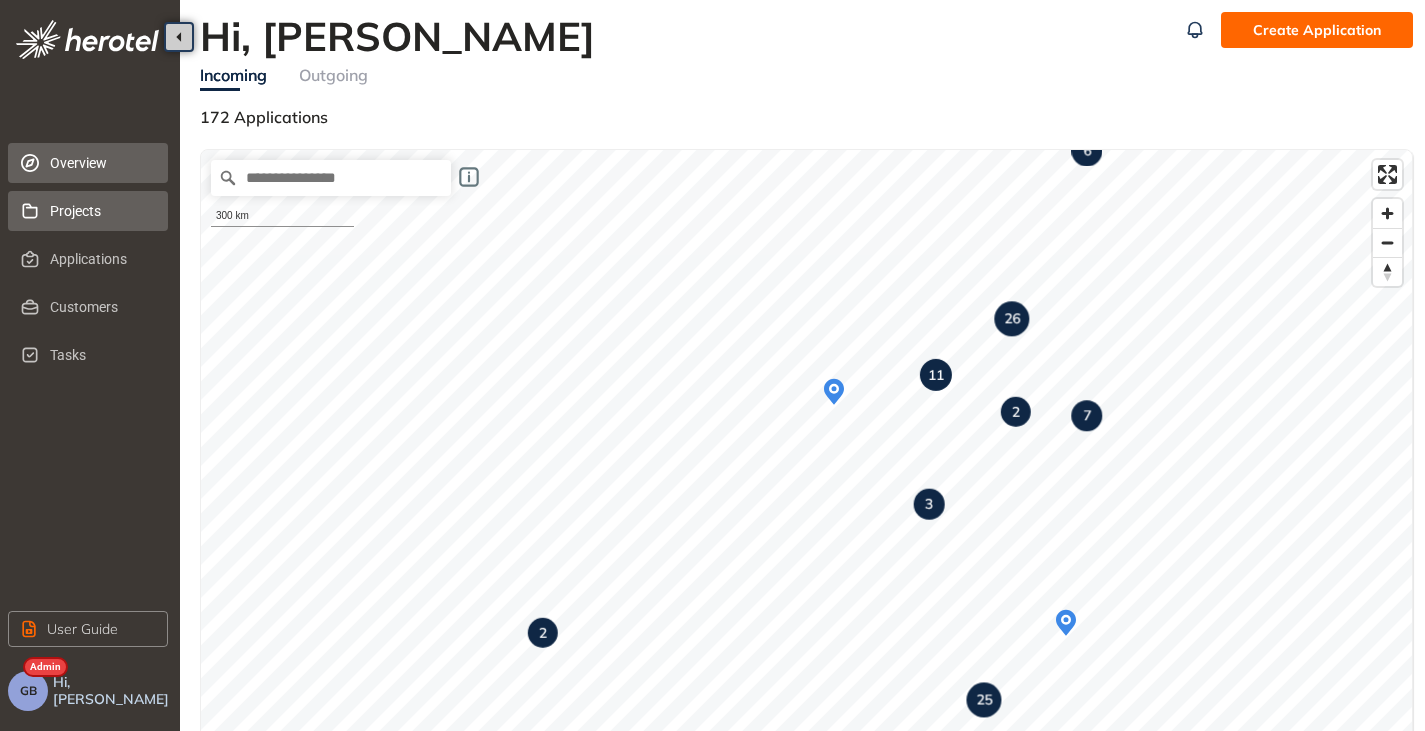 scroll, scrollTop: 0, scrollLeft: 0, axis: both 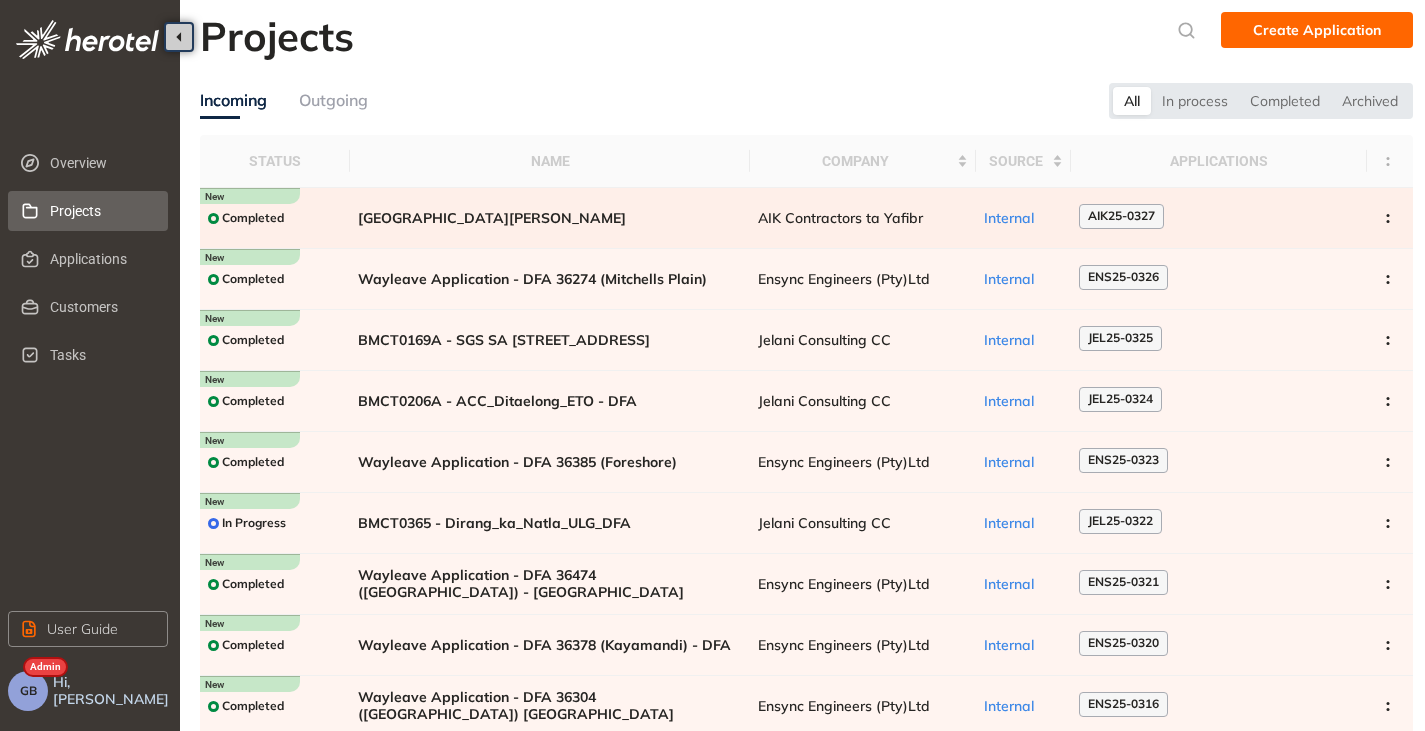 click on "[GEOGRAPHIC_DATA][PERSON_NAME]" at bounding box center [550, 218] 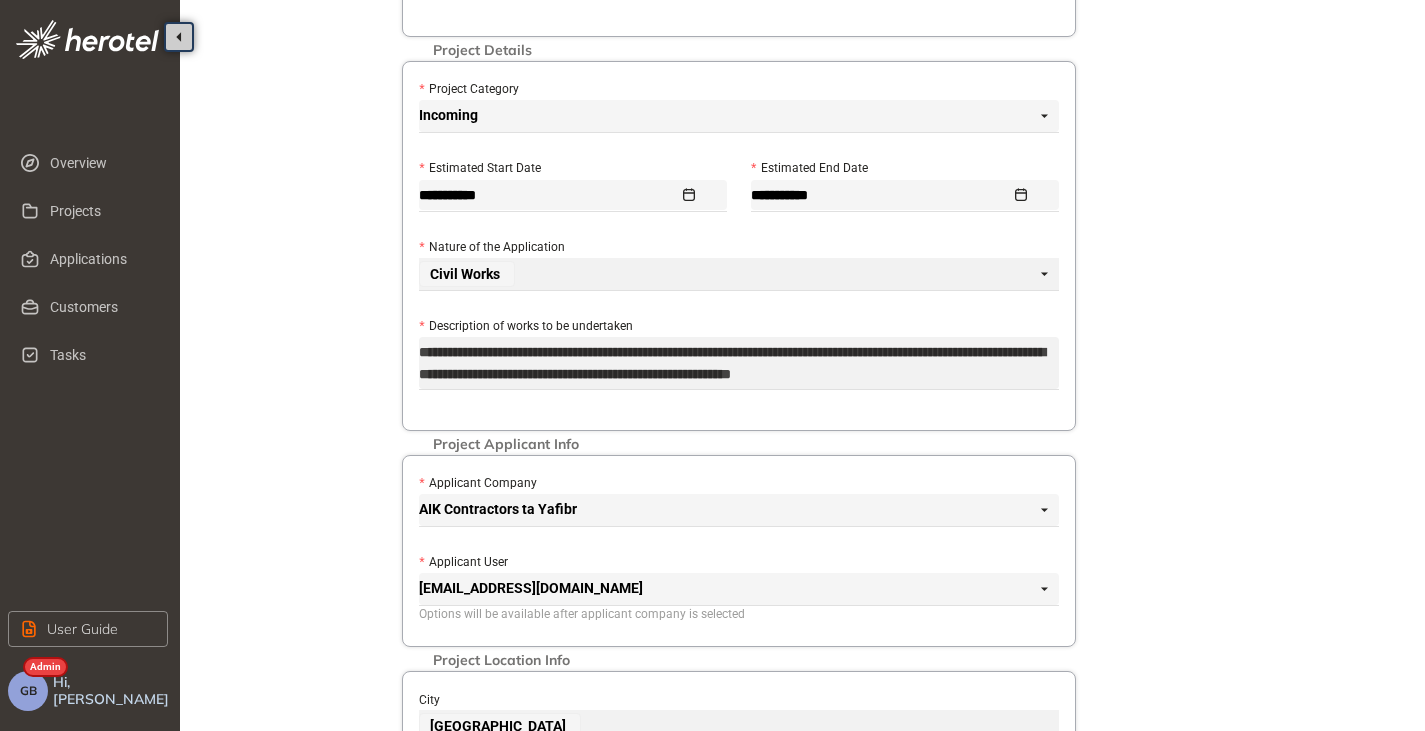 scroll, scrollTop: 200, scrollLeft: 0, axis: vertical 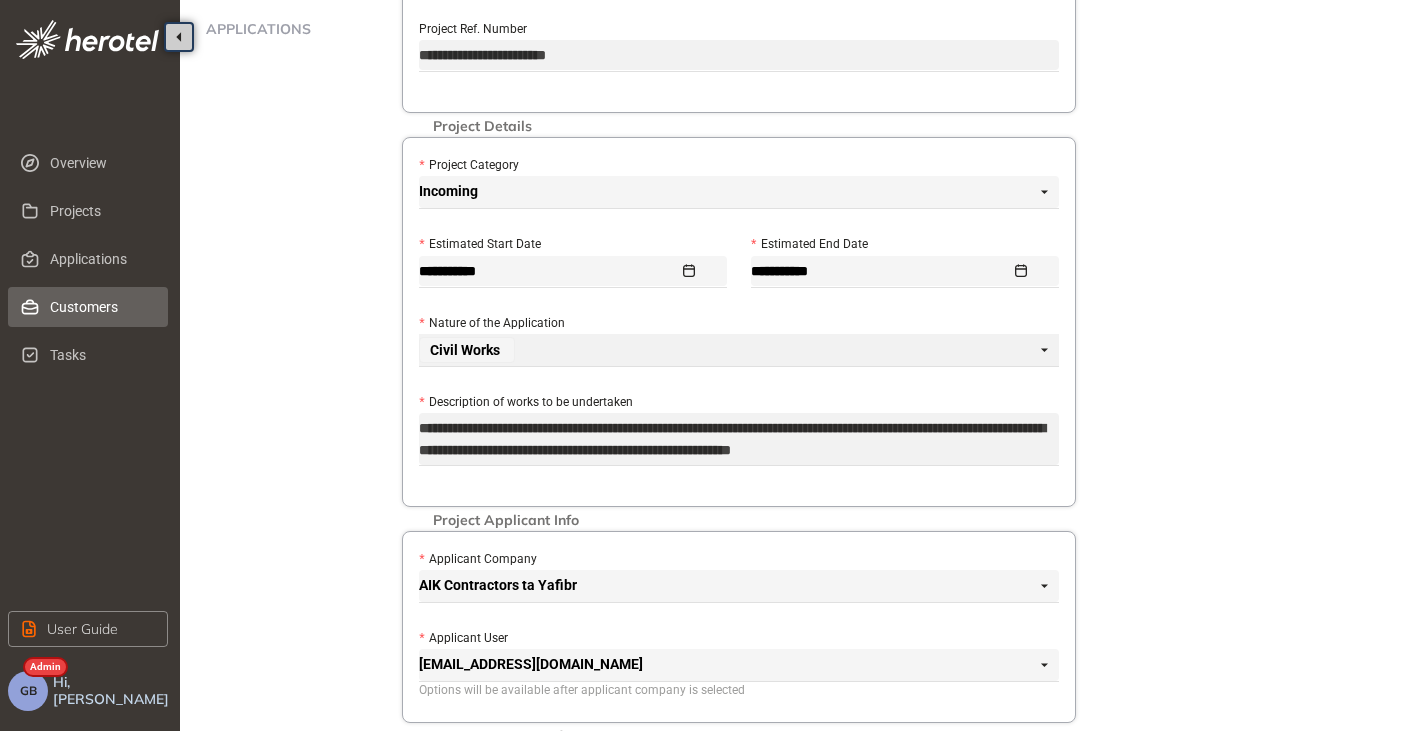 click on "Customers" at bounding box center (101, 307) 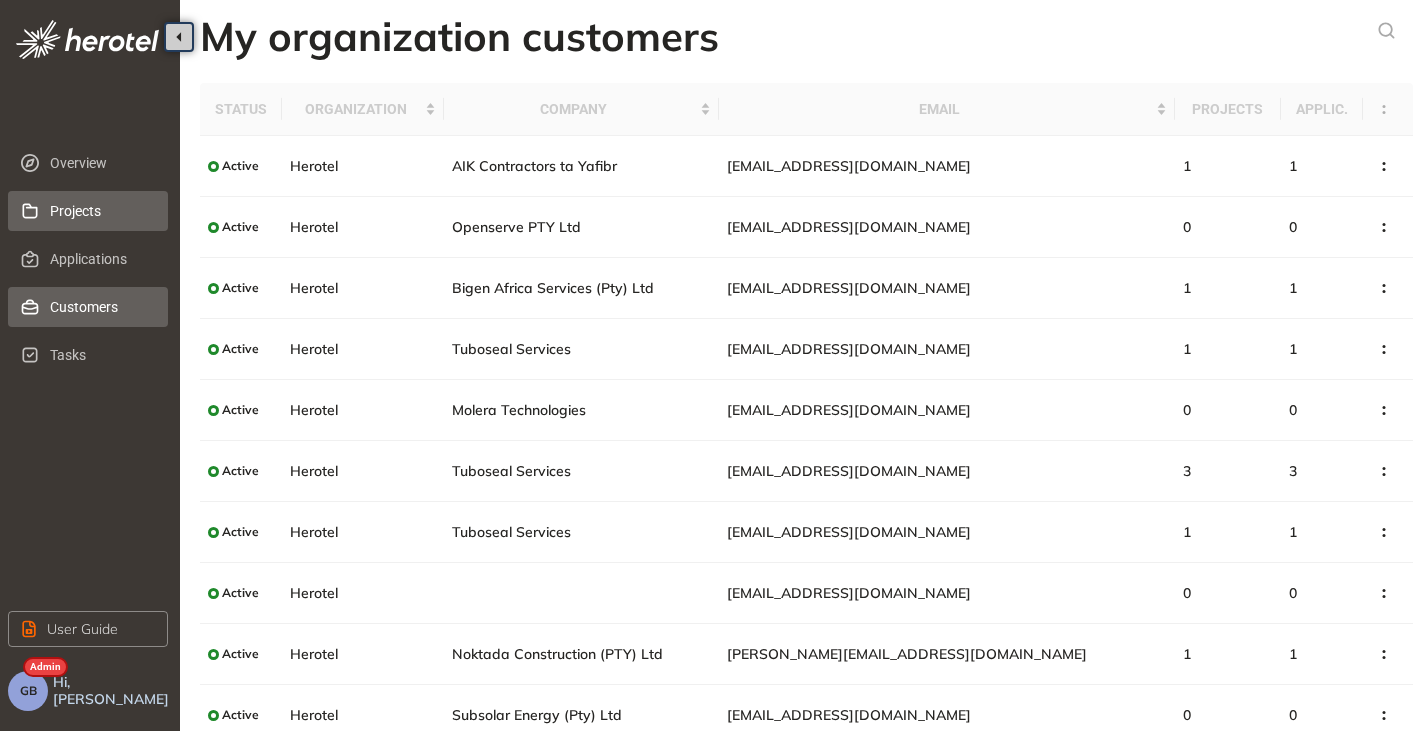 click on "Projects" at bounding box center (101, 211) 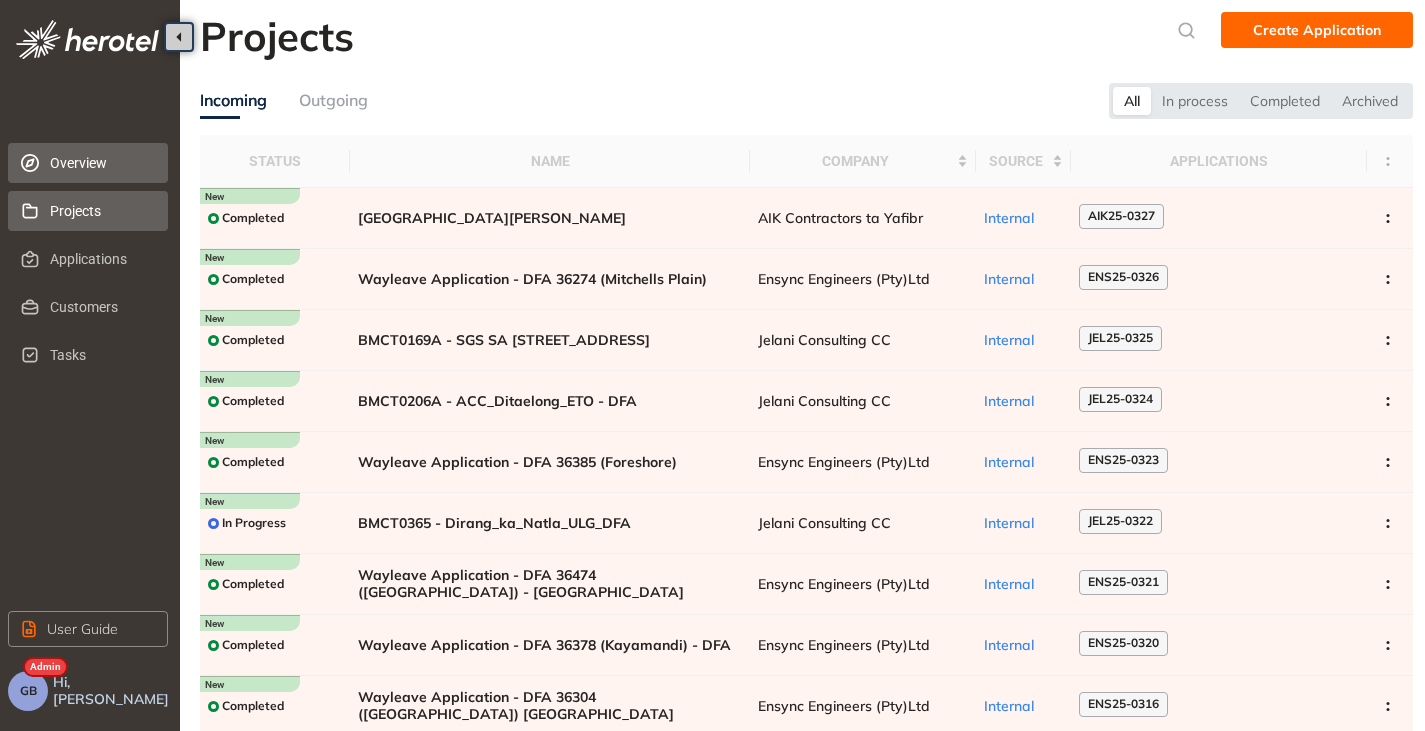click on "Overview" at bounding box center [101, 163] 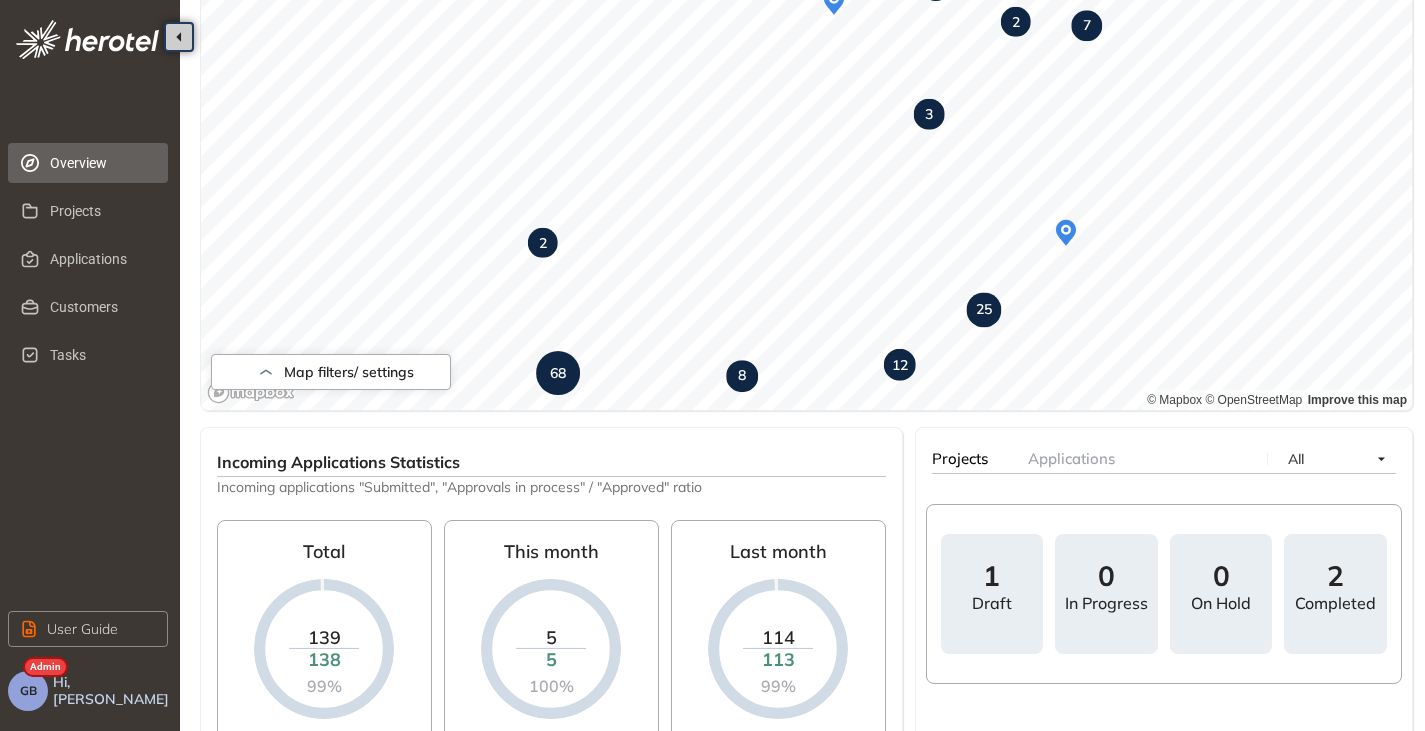 scroll, scrollTop: 378, scrollLeft: 0, axis: vertical 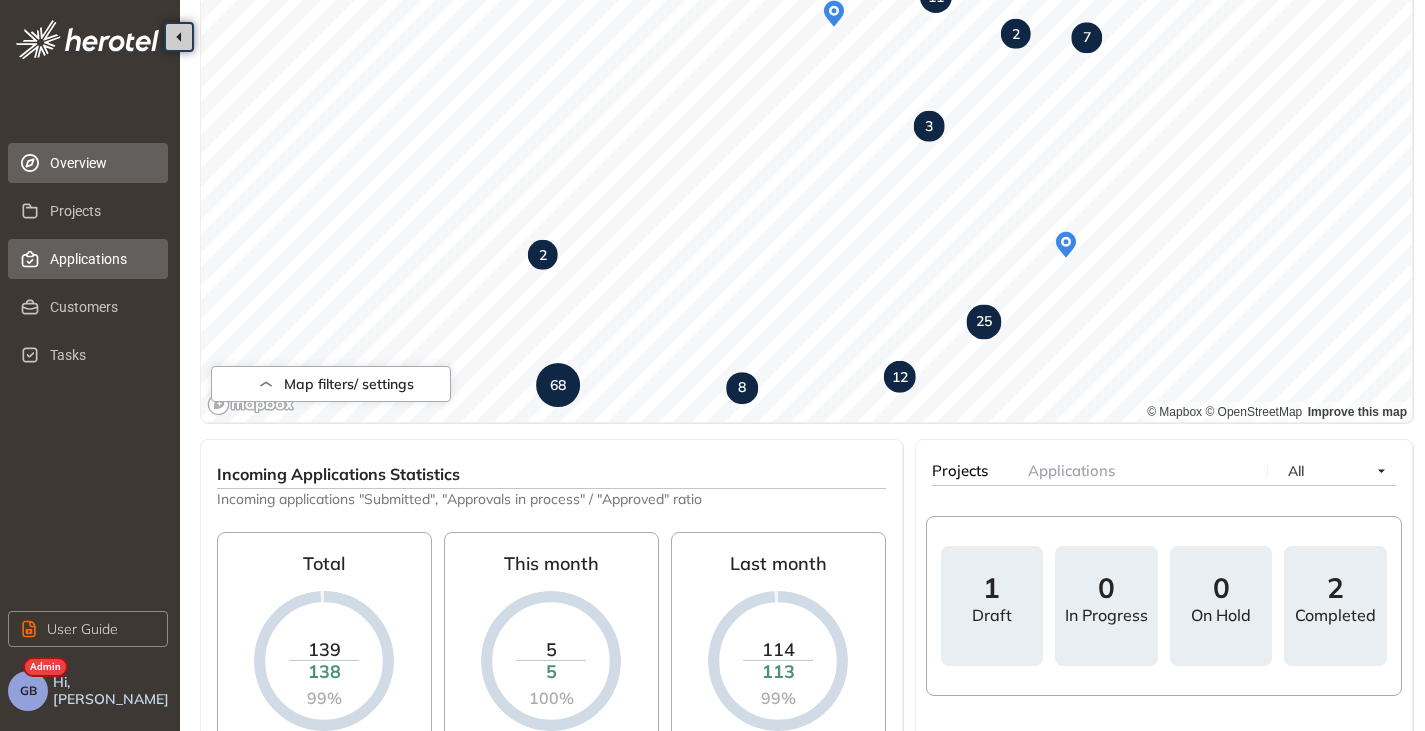 click on "Applications" at bounding box center [88, 259] 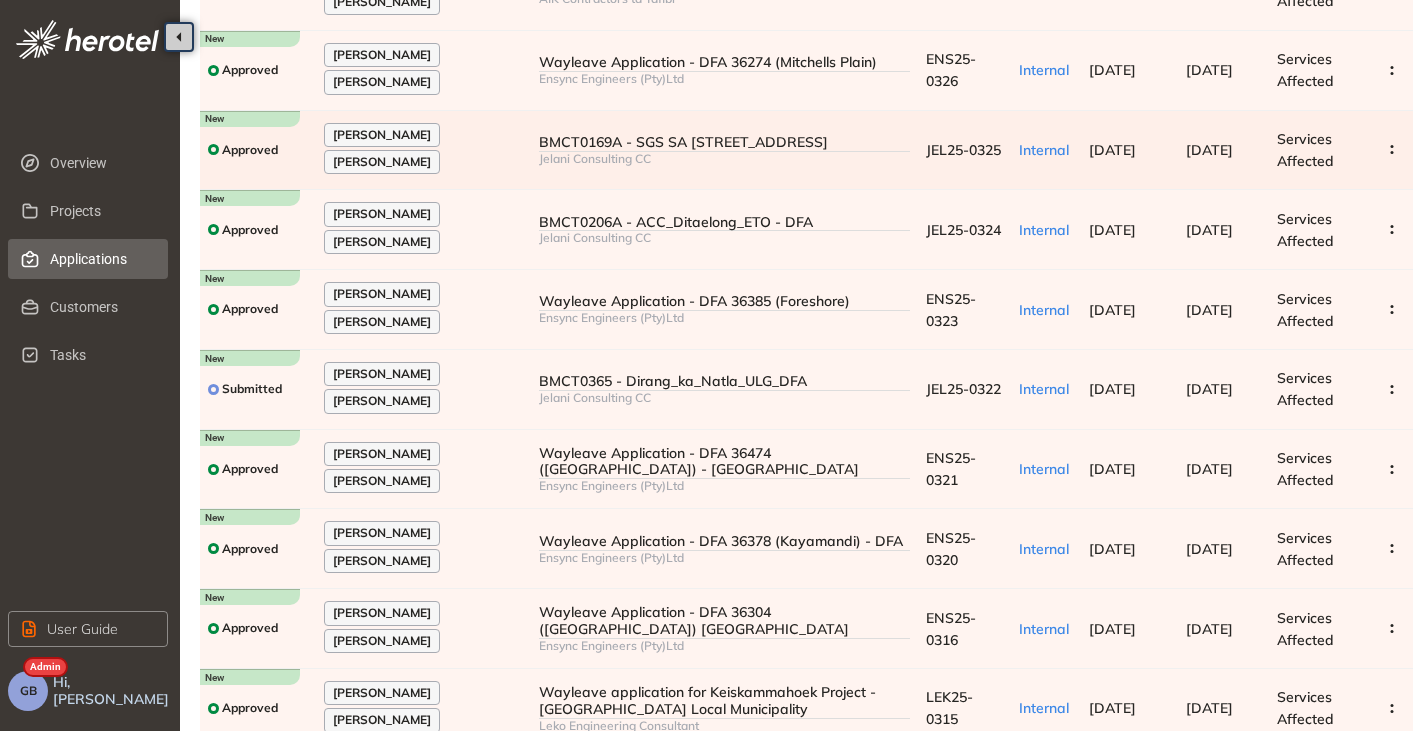 scroll, scrollTop: 327, scrollLeft: 0, axis: vertical 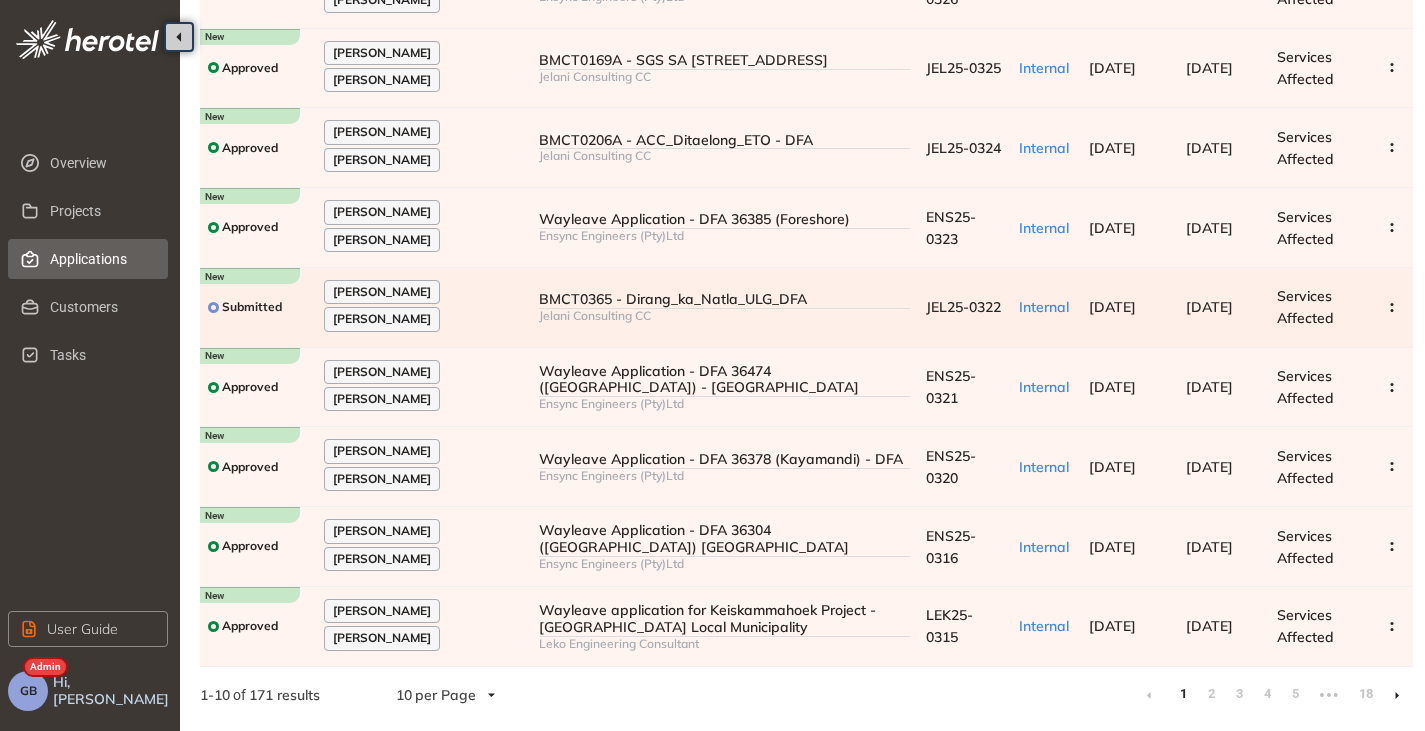 click on "BMCT0365 - Dirang_ka_Natla_ULG_DFA Jelani Consulting CC" at bounding box center [724, 308] 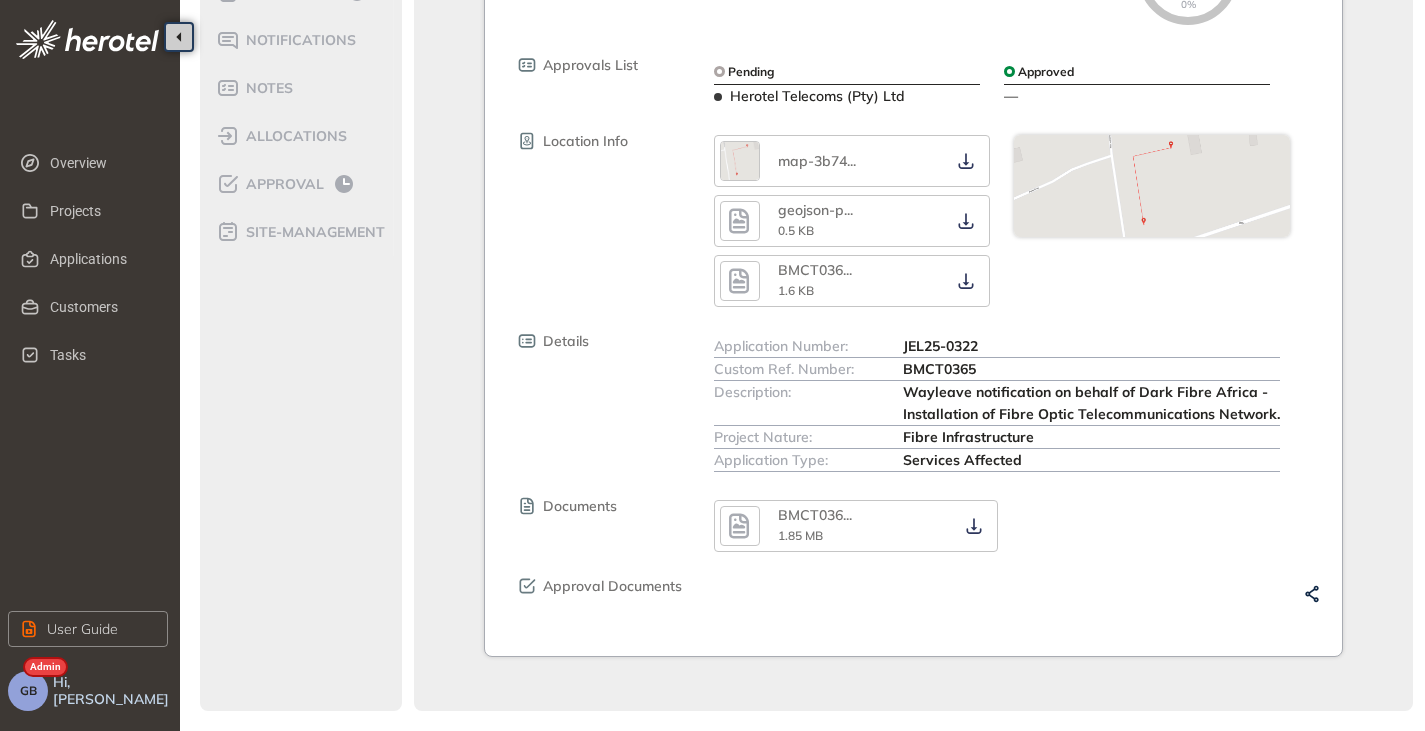 scroll, scrollTop: 0, scrollLeft: 0, axis: both 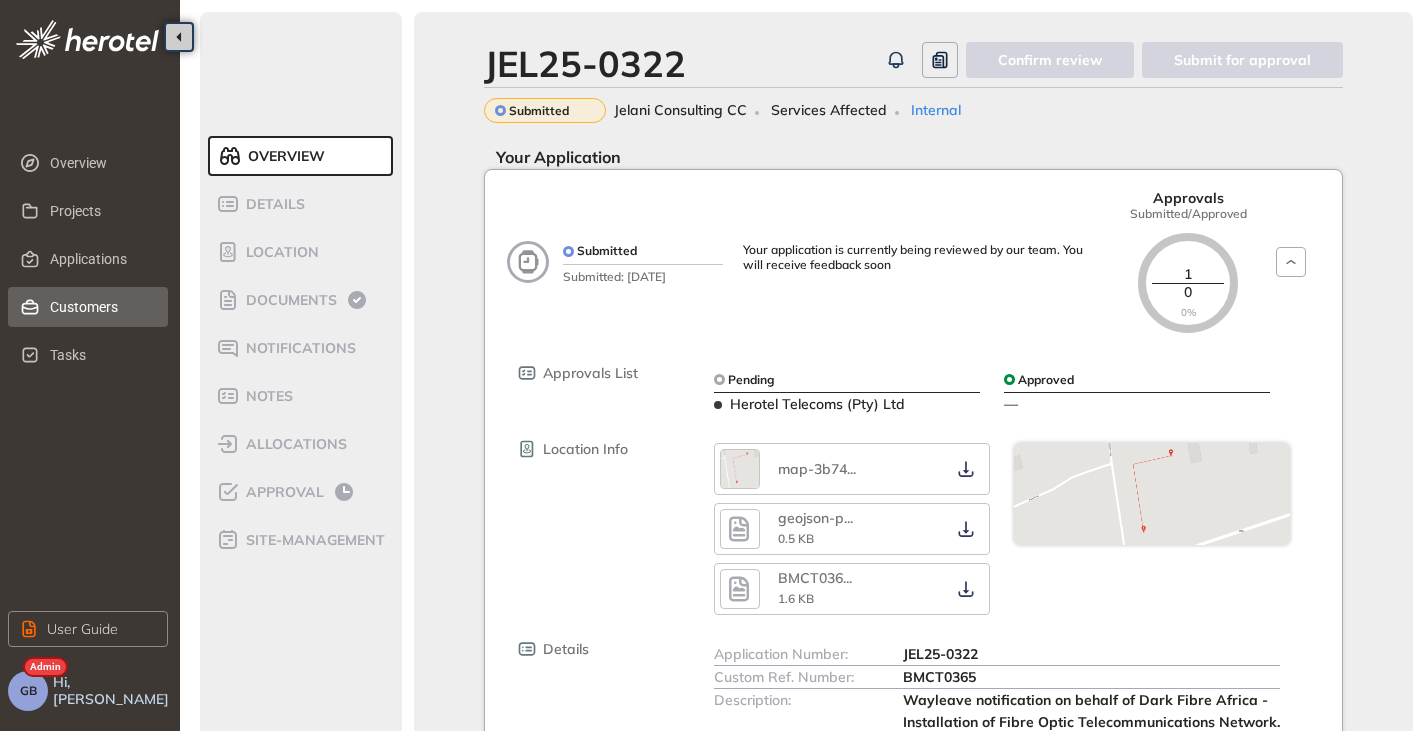 click on "Customers" at bounding box center (101, 307) 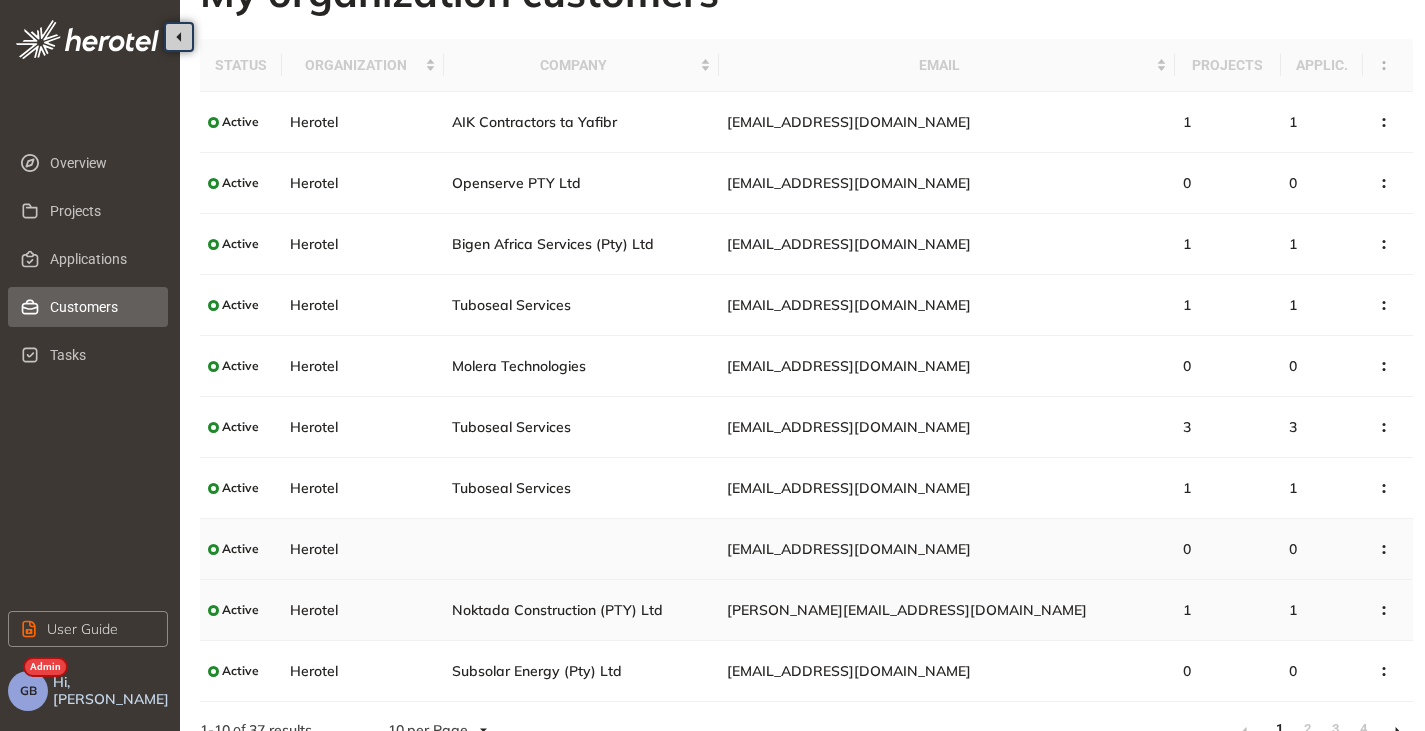 scroll, scrollTop: 79, scrollLeft: 0, axis: vertical 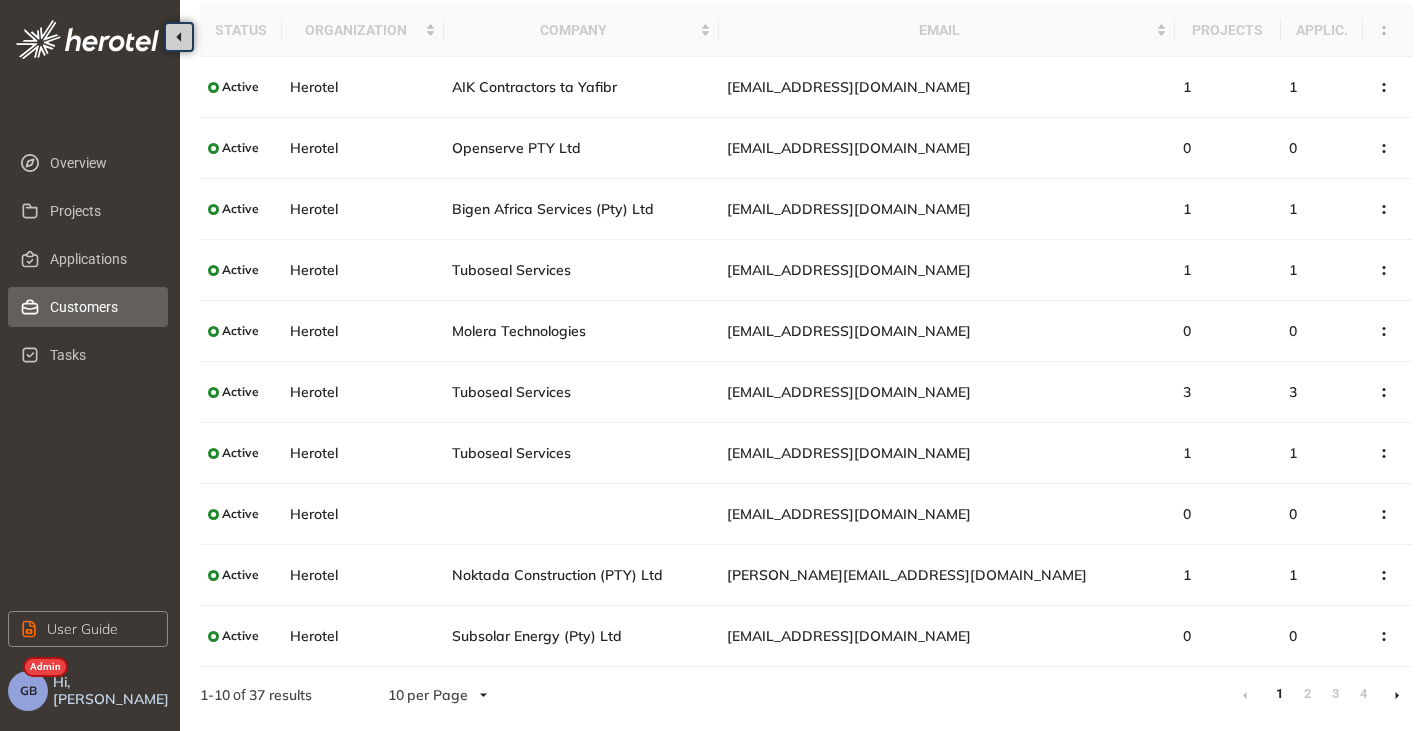 click at bounding box center [1397, 695] 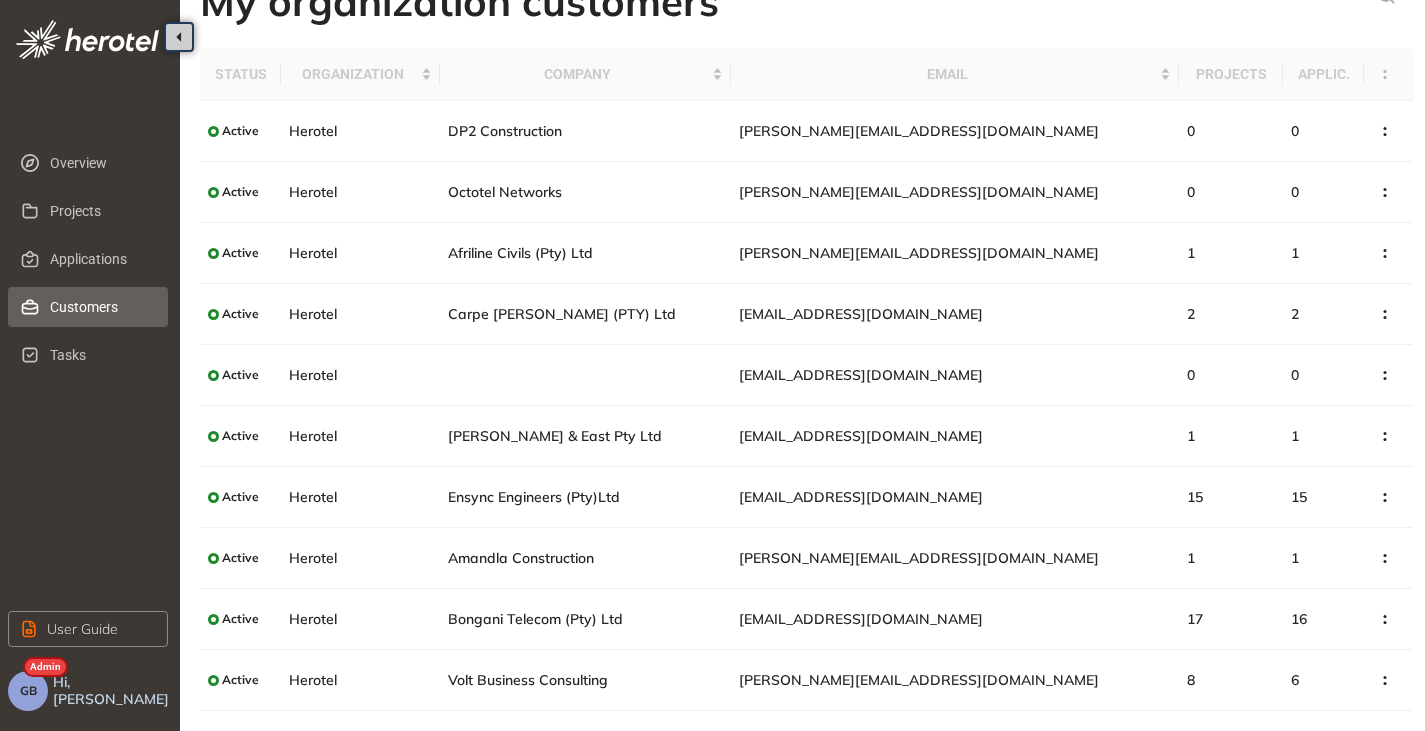 scroll, scrollTop: 79, scrollLeft: 0, axis: vertical 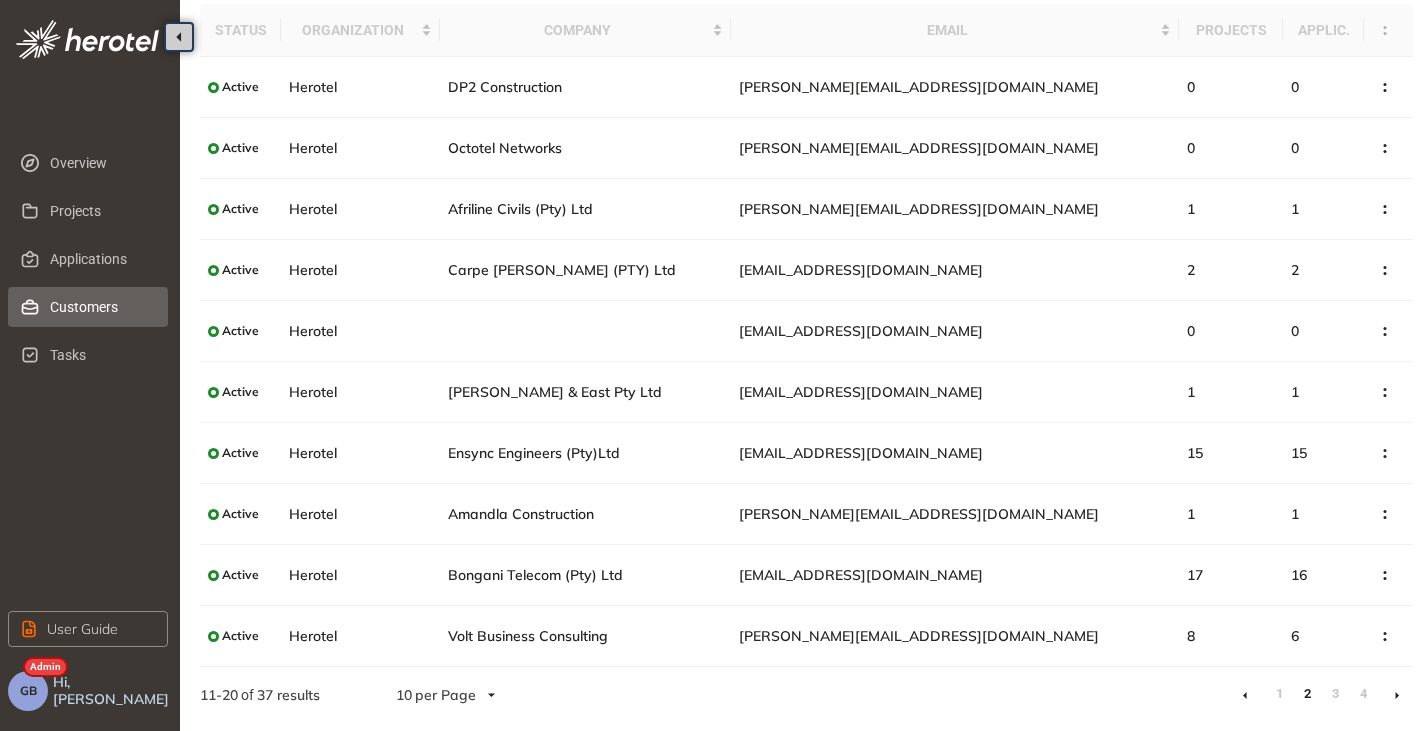 click at bounding box center (1397, 695) 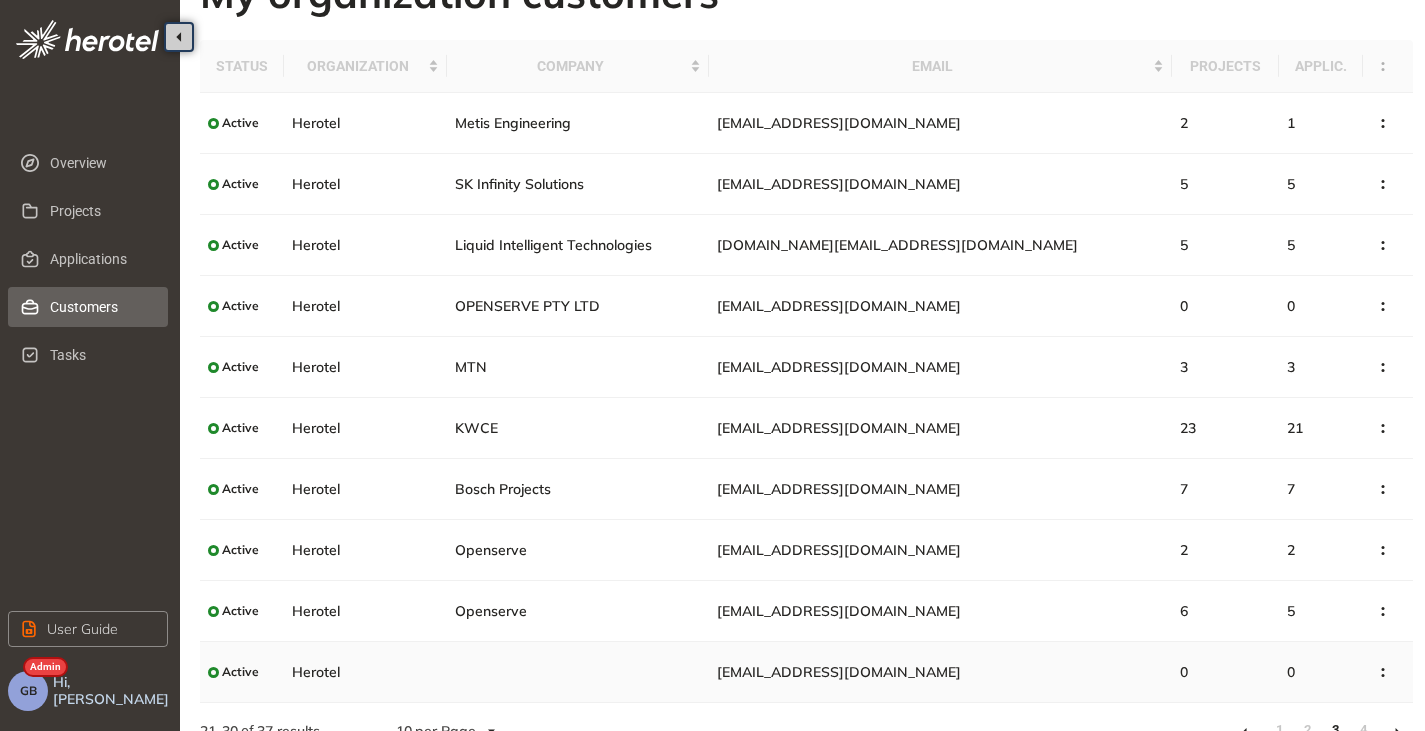 scroll, scrollTop: 79, scrollLeft: 0, axis: vertical 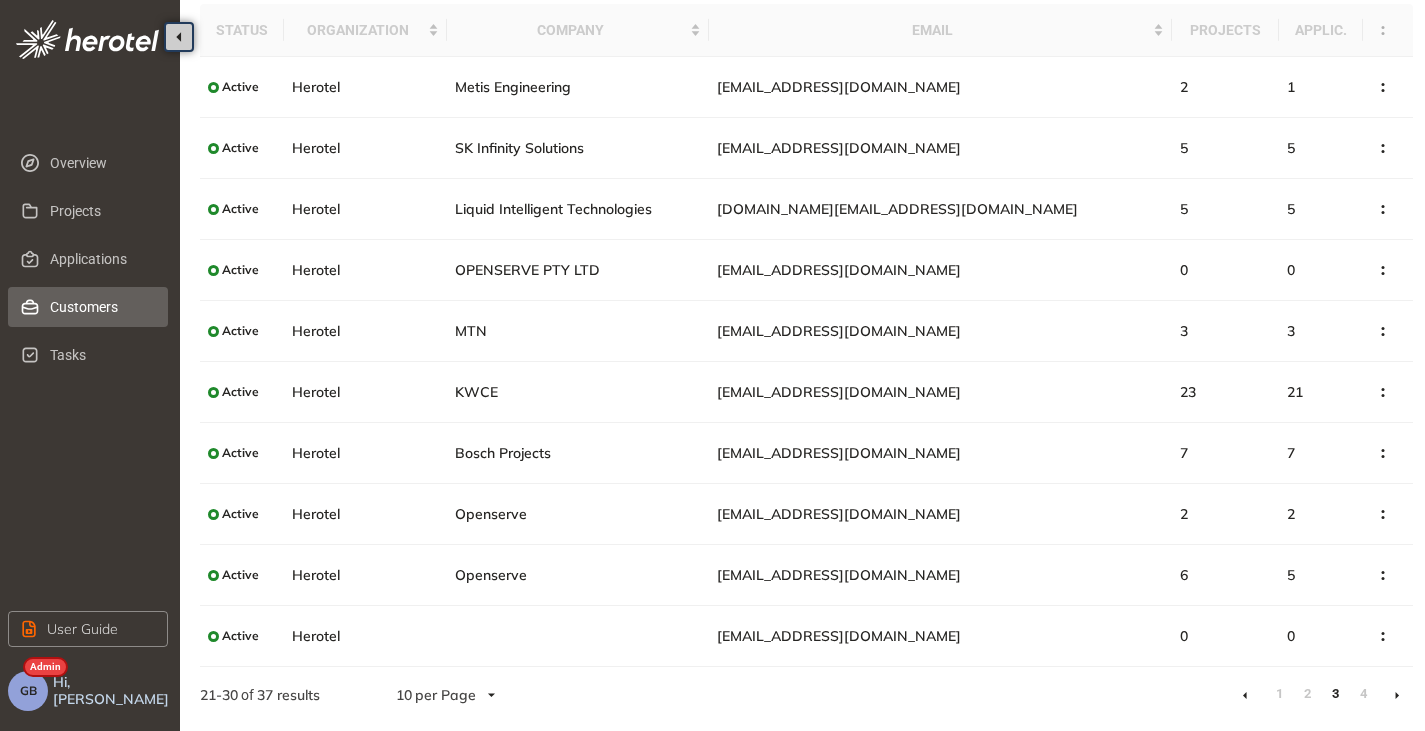 click 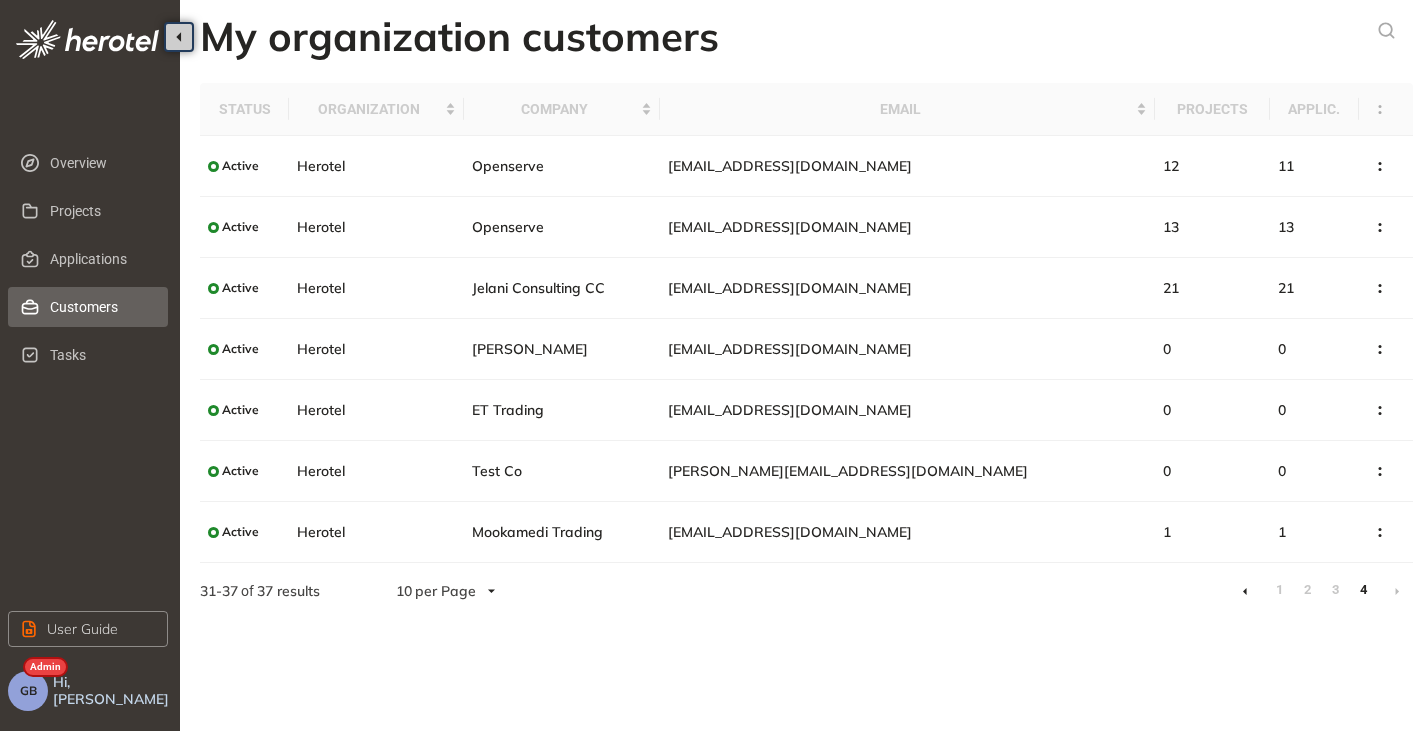 scroll, scrollTop: 0, scrollLeft: 0, axis: both 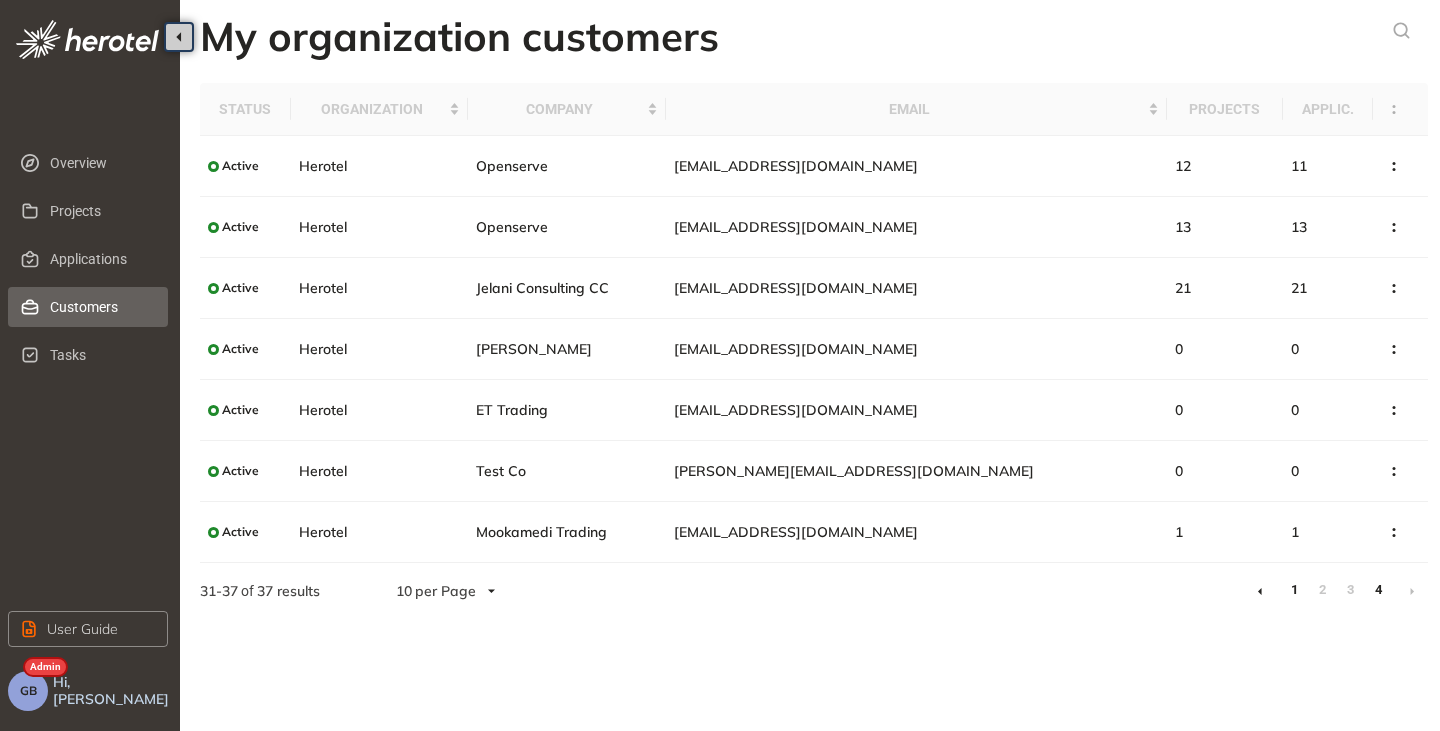 click on "1" at bounding box center (1294, 590) 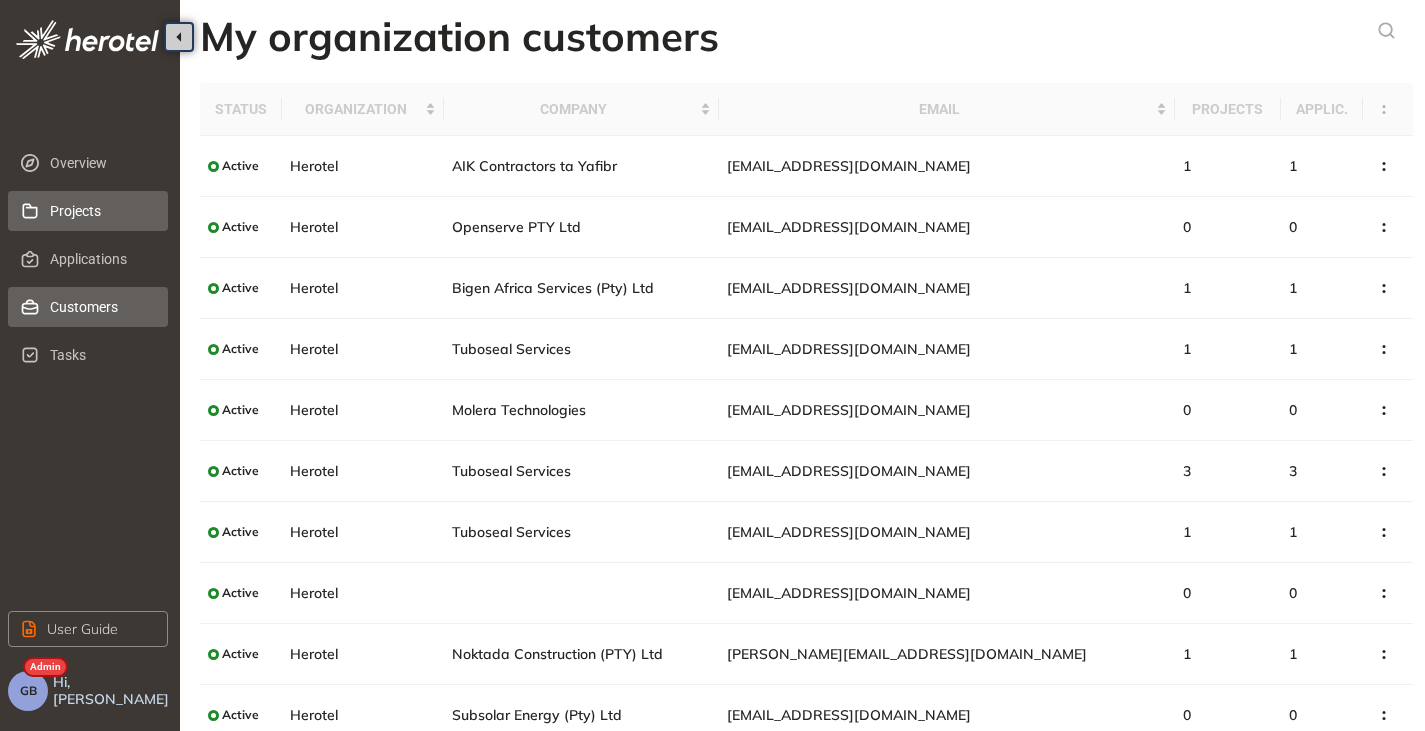 click on "Projects" at bounding box center (101, 211) 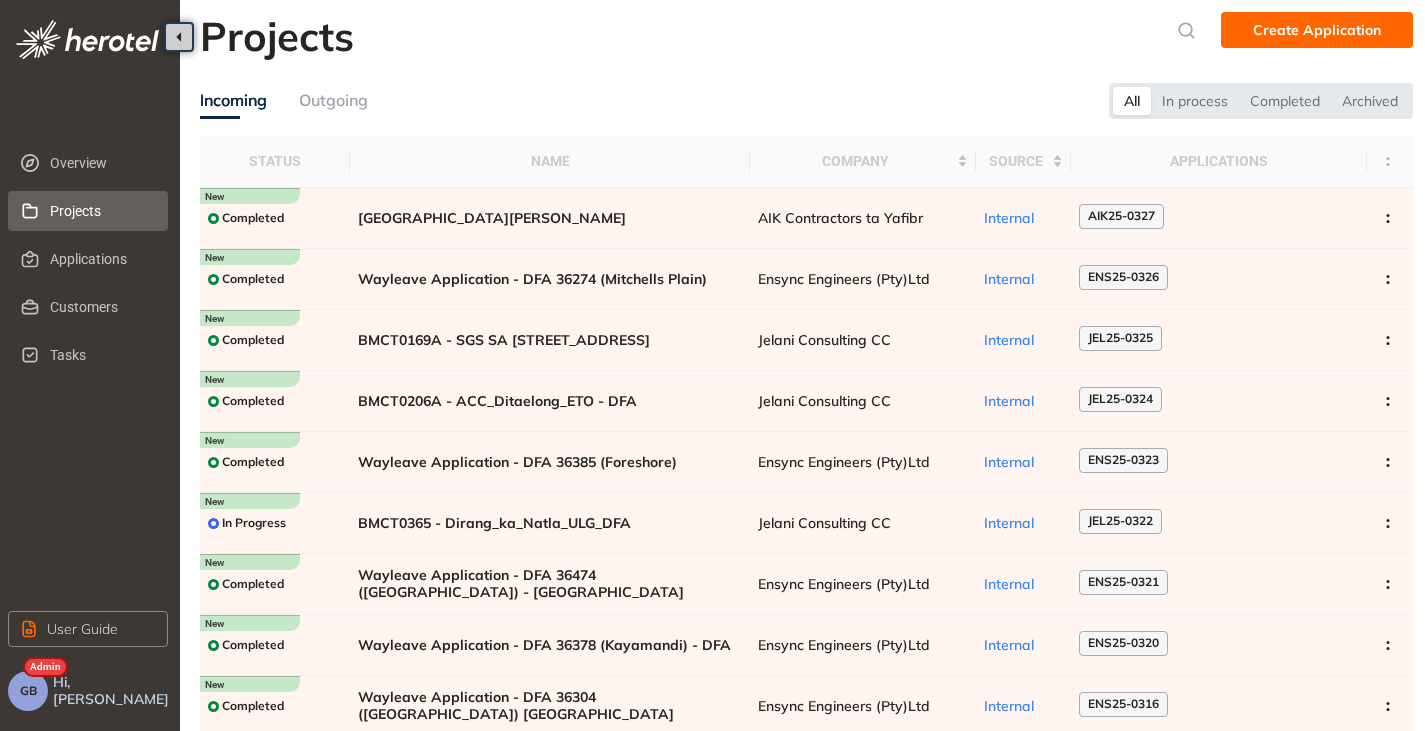 click on "GB" at bounding box center (28, 691) 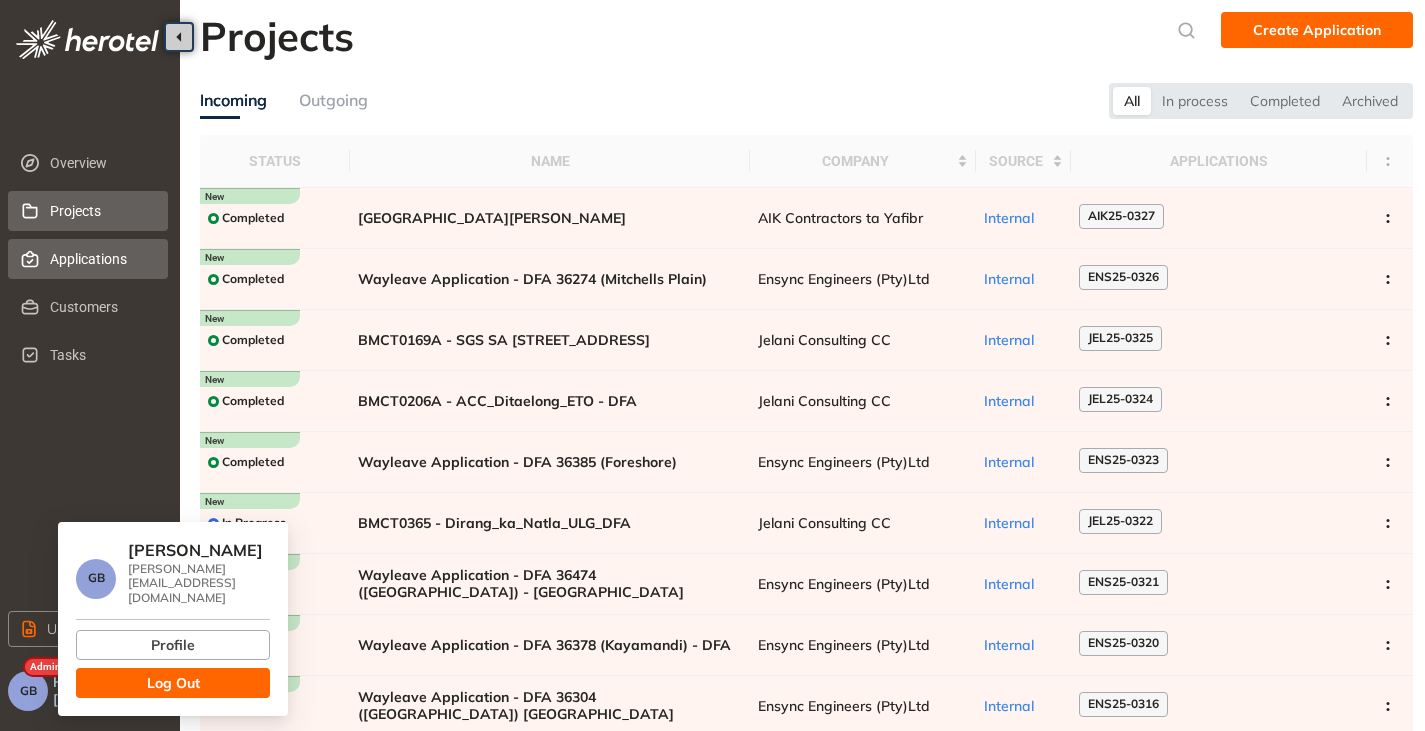 click on "Applications" at bounding box center [101, 259] 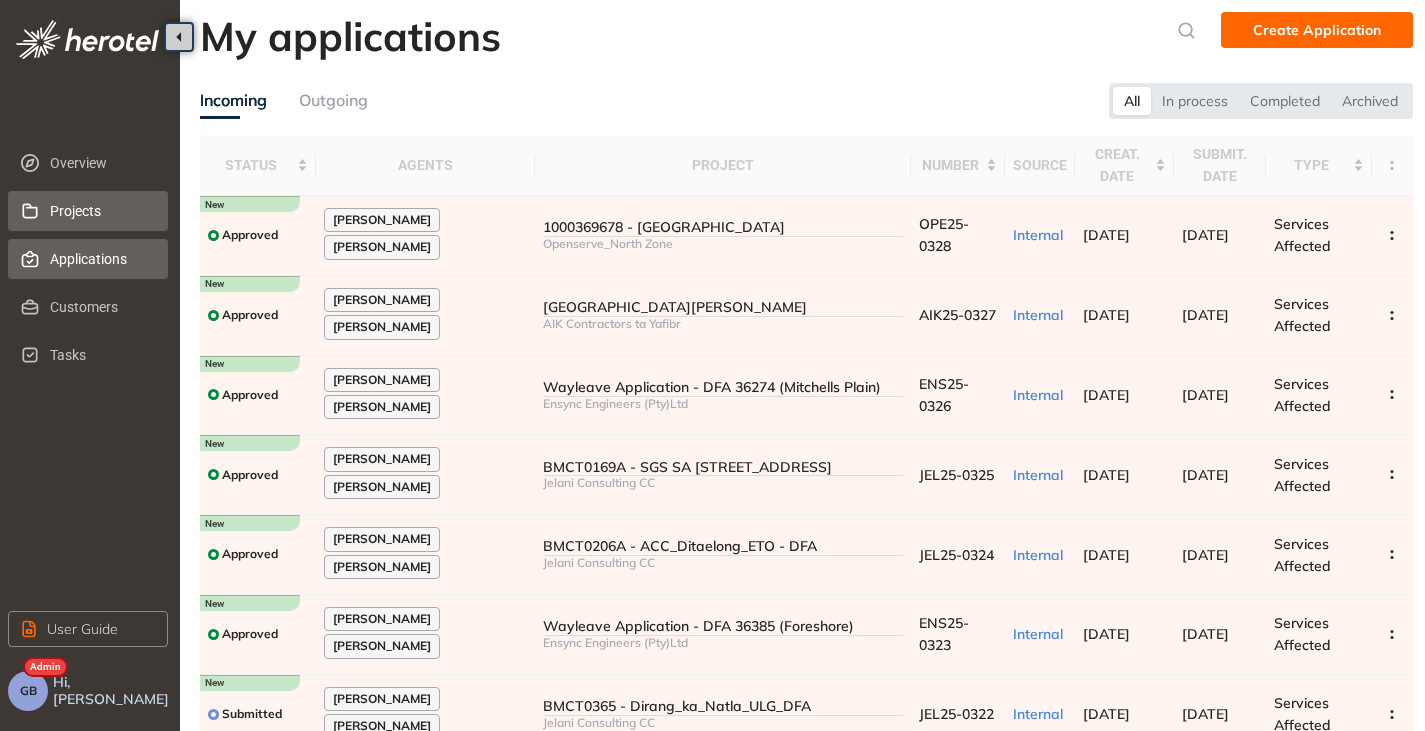 click on "Projects" at bounding box center [101, 211] 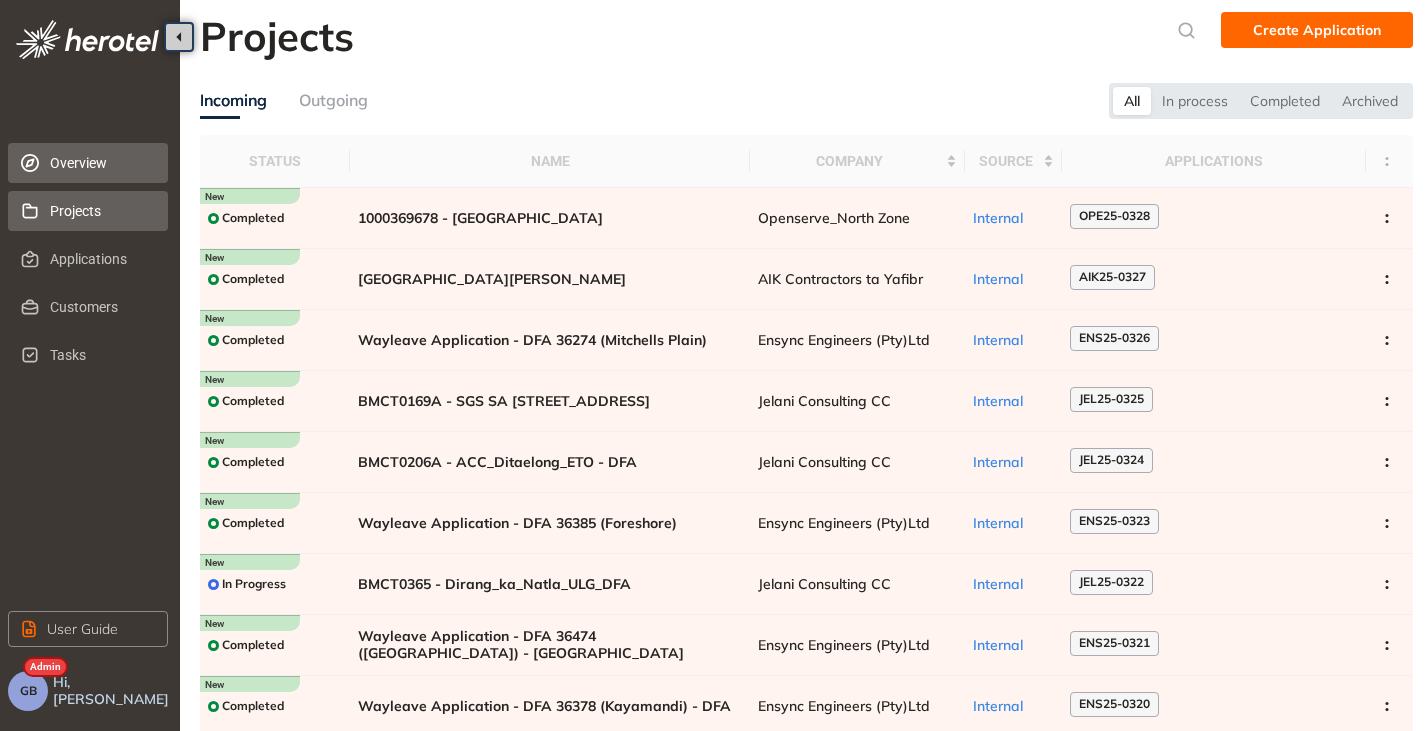 click on "Overview" at bounding box center [101, 163] 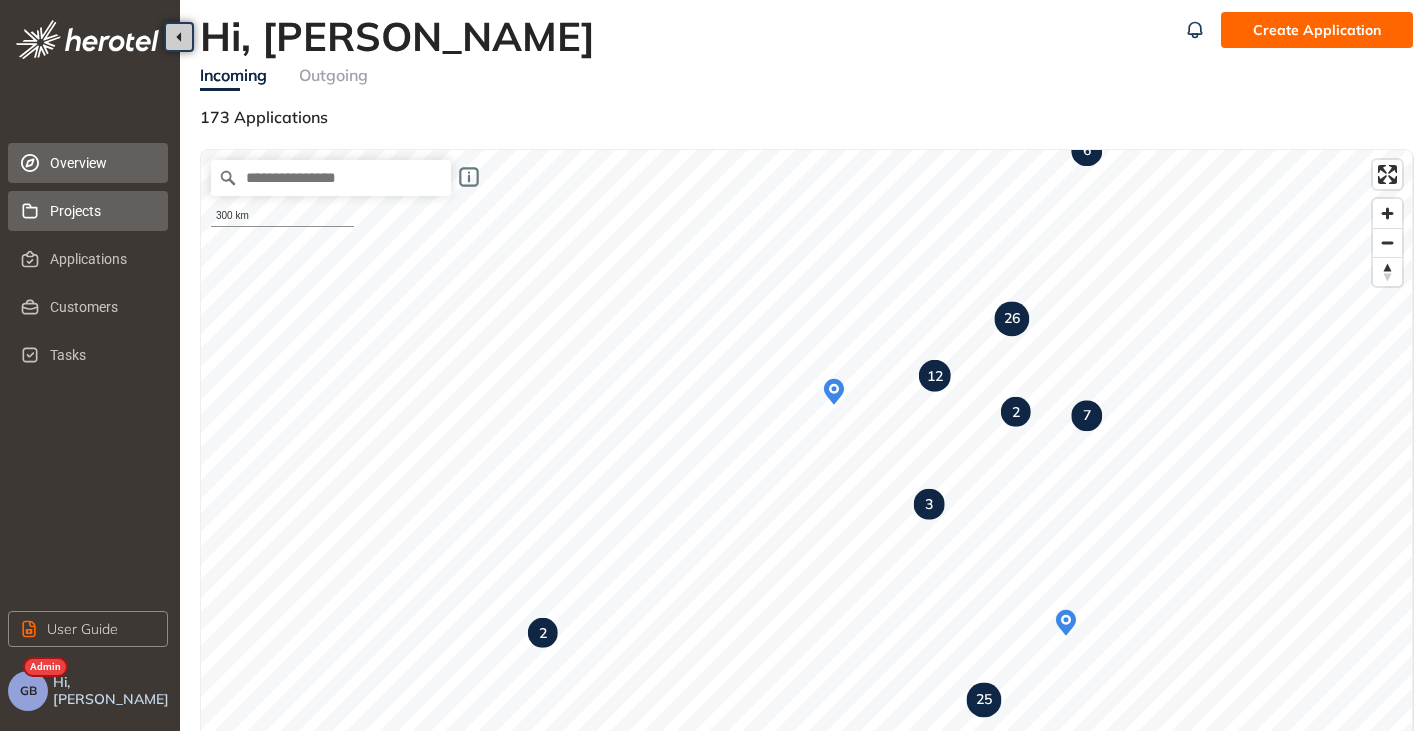 click on "Projects" at bounding box center [101, 211] 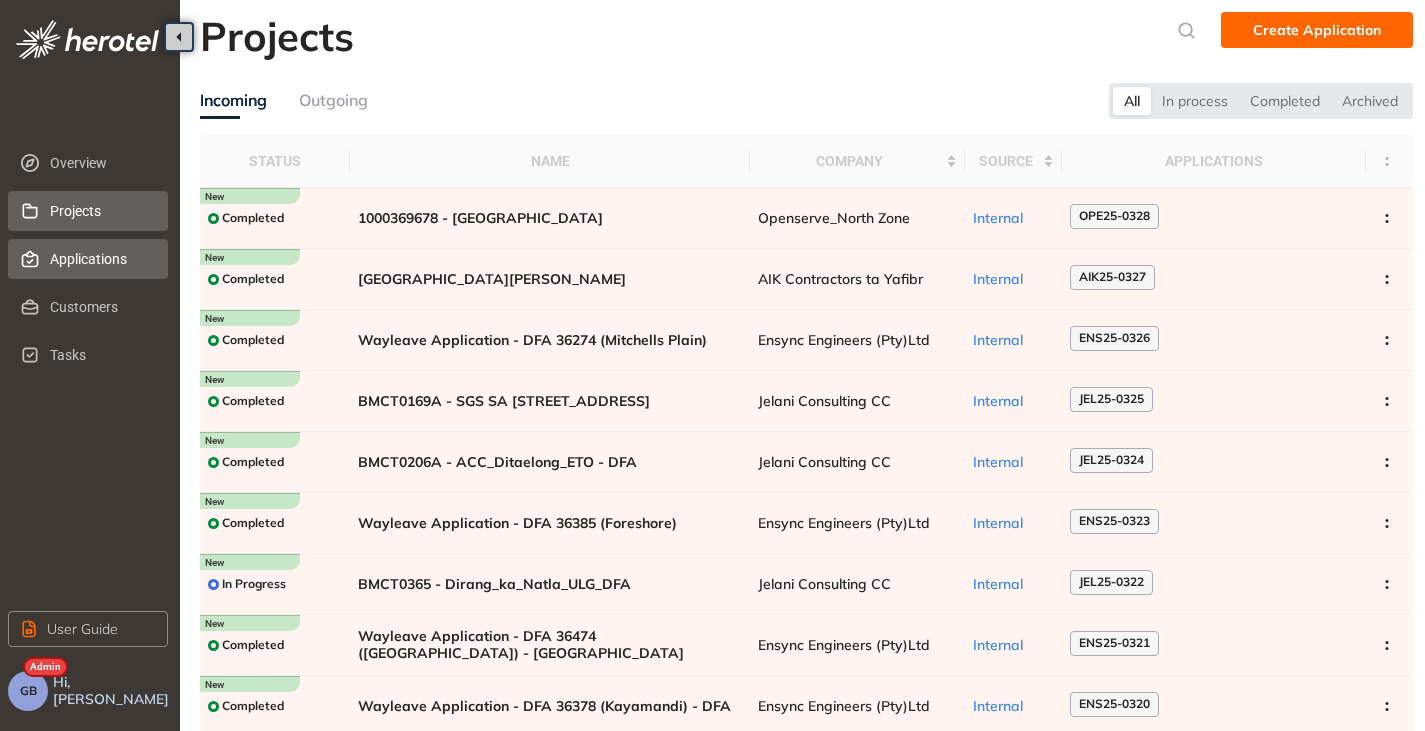 click on "Applications" at bounding box center [101, 259] 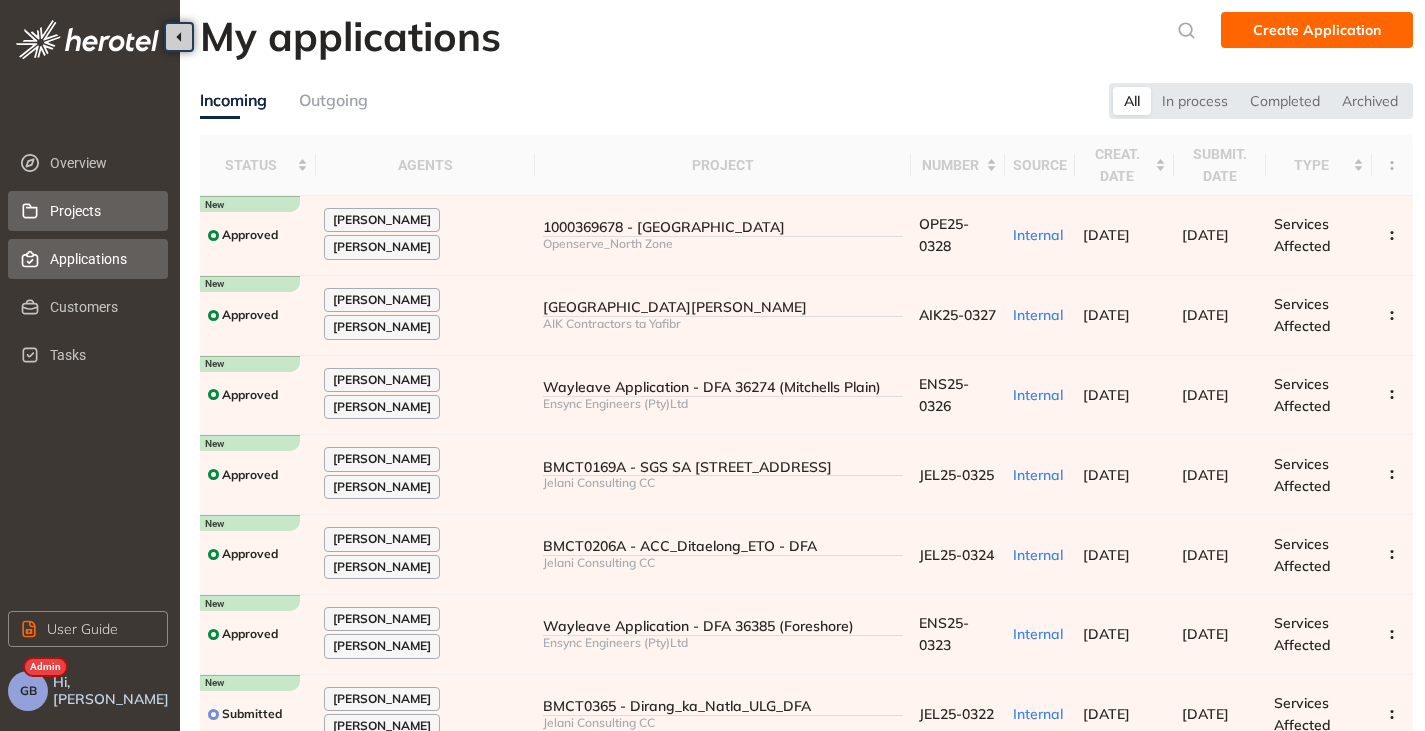 click on "Projects" at bounding box center (101, 211) 